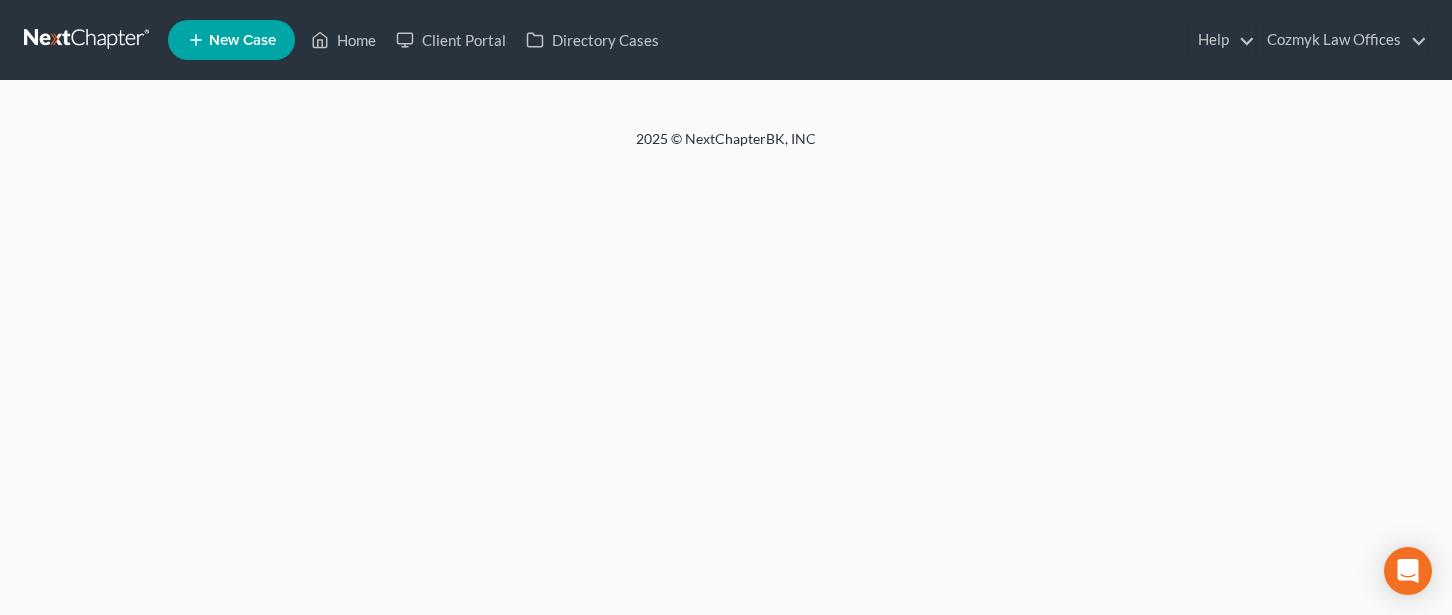 scroll, scrollTop: 0, scrollLeft: 0, axis: both 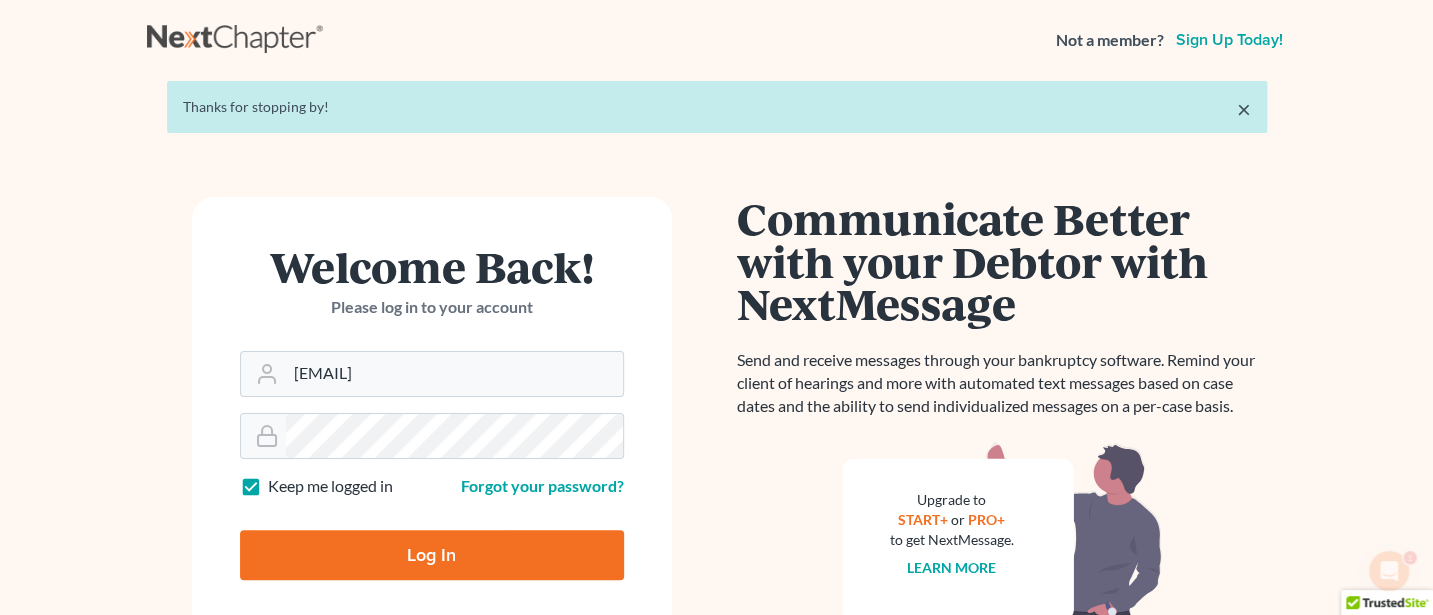 click on "Log In" at bounding box center (432, 555) 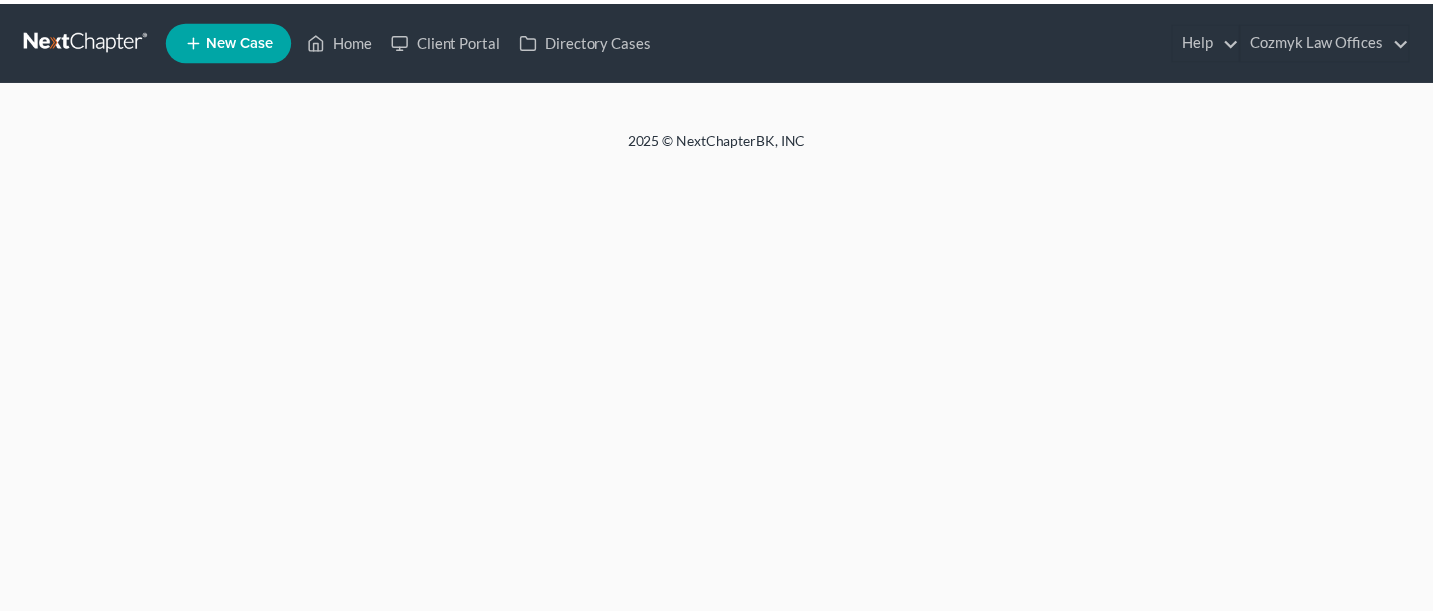 scroll, scrollTop: 0, scrollLeft: 0, axis: both 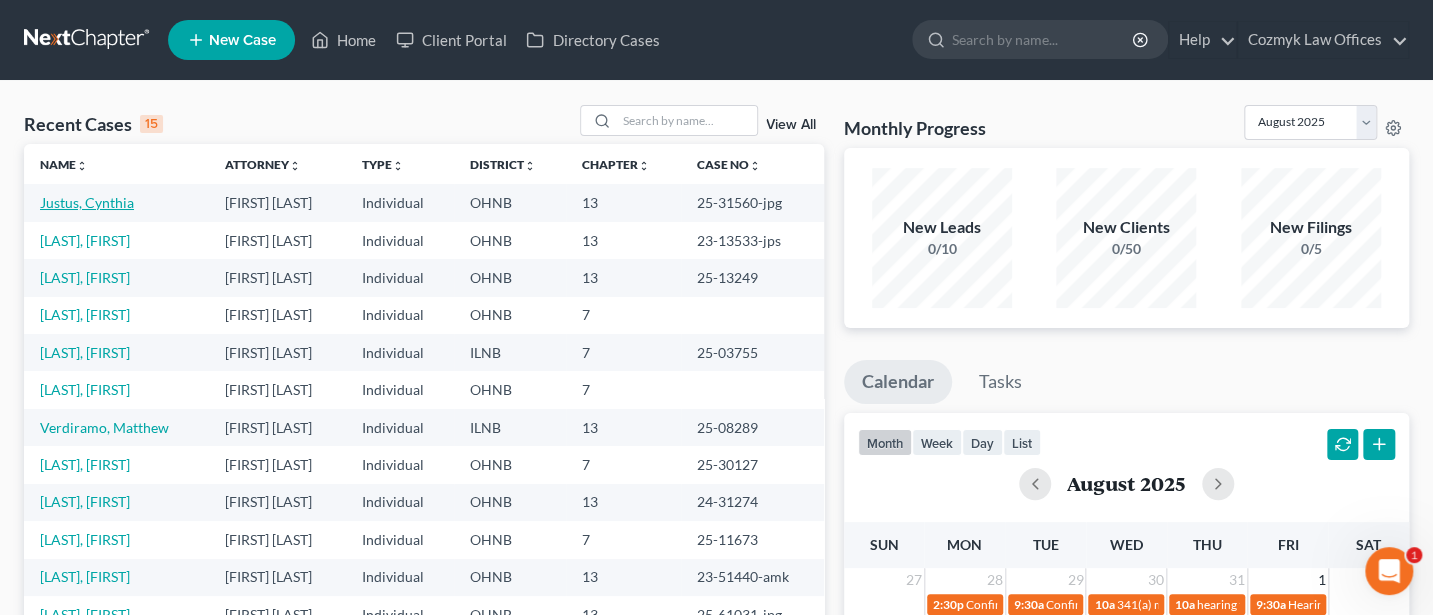 click on "Justus, Cynthia" at bounding box center (87, 202) 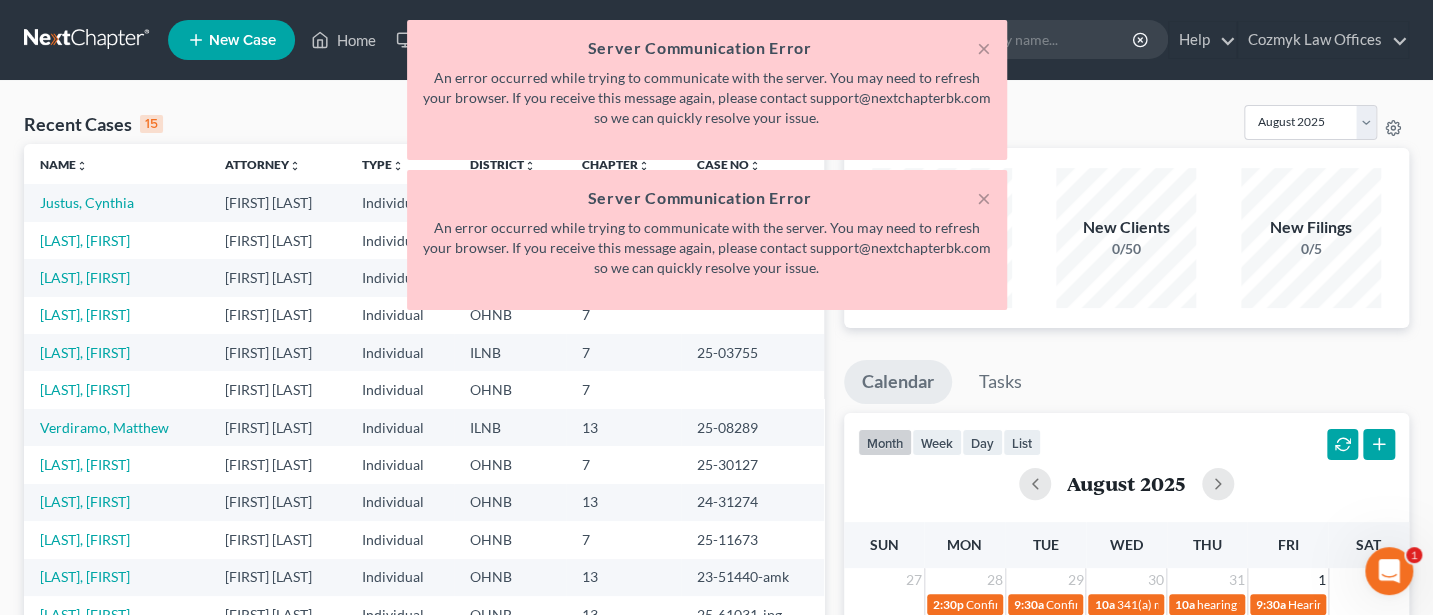 click on "×                     Server Communication Error An error occurred while trying to communicate with the server. You may need to refresh your browser. If you receive this message again, please contact support@nextchapterbk.com so we can quickly resolve your issue.                     	 		 ×                     Server Communication Error An error occurred while trying to communicate with the server. You may need to refresh your browser. If you receive this message again, please contact support@nextchapterbk.com so we can quickly resolve your issue." at bounding box center [706, 170] 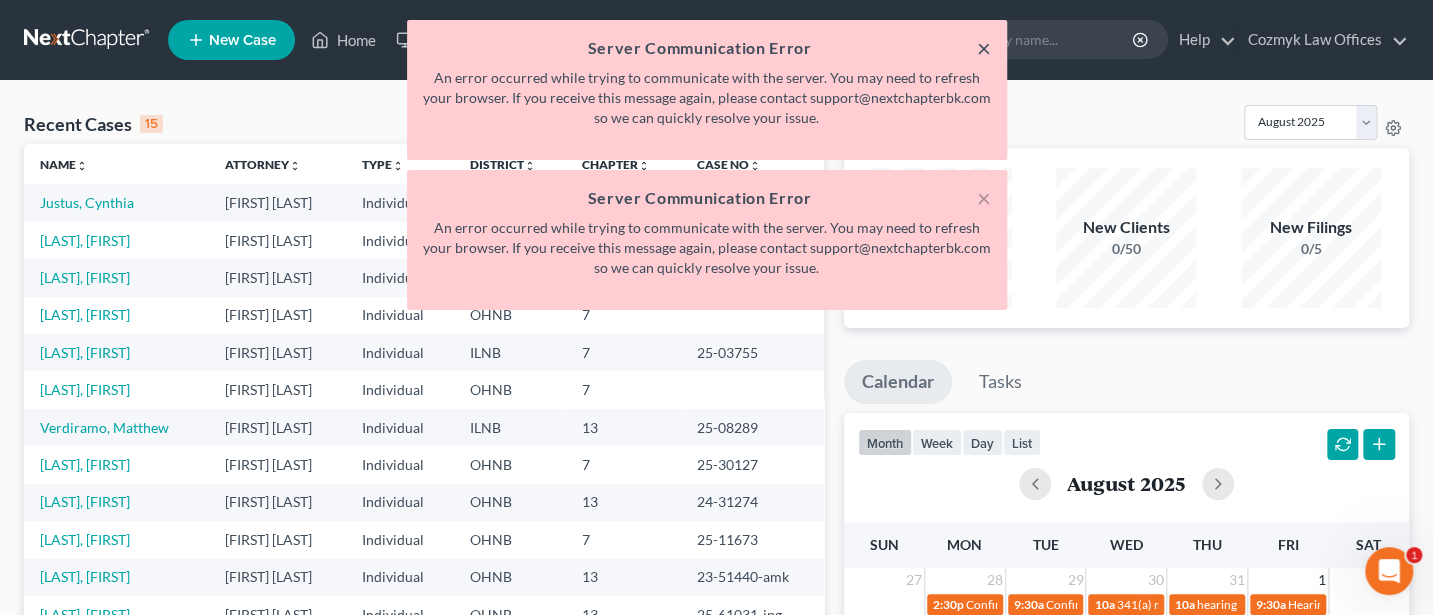 click on "×" at bounding box center [984, 48] 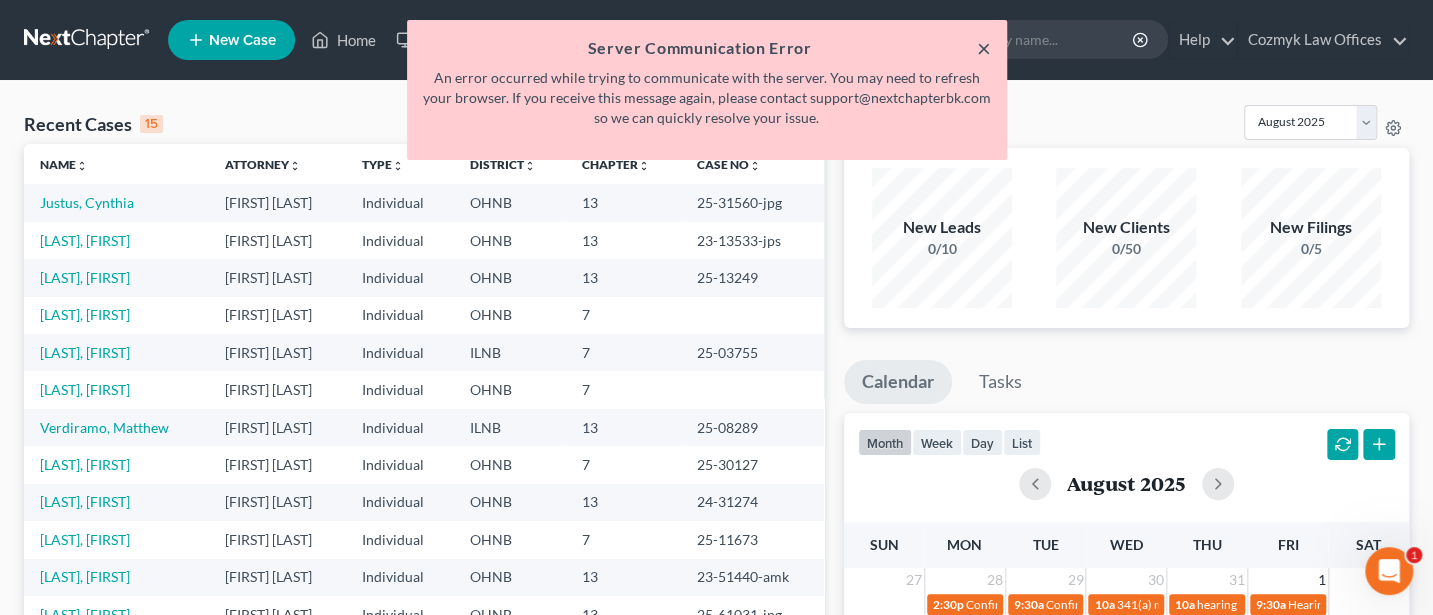 click on "×" at bounding box center (984, 48) 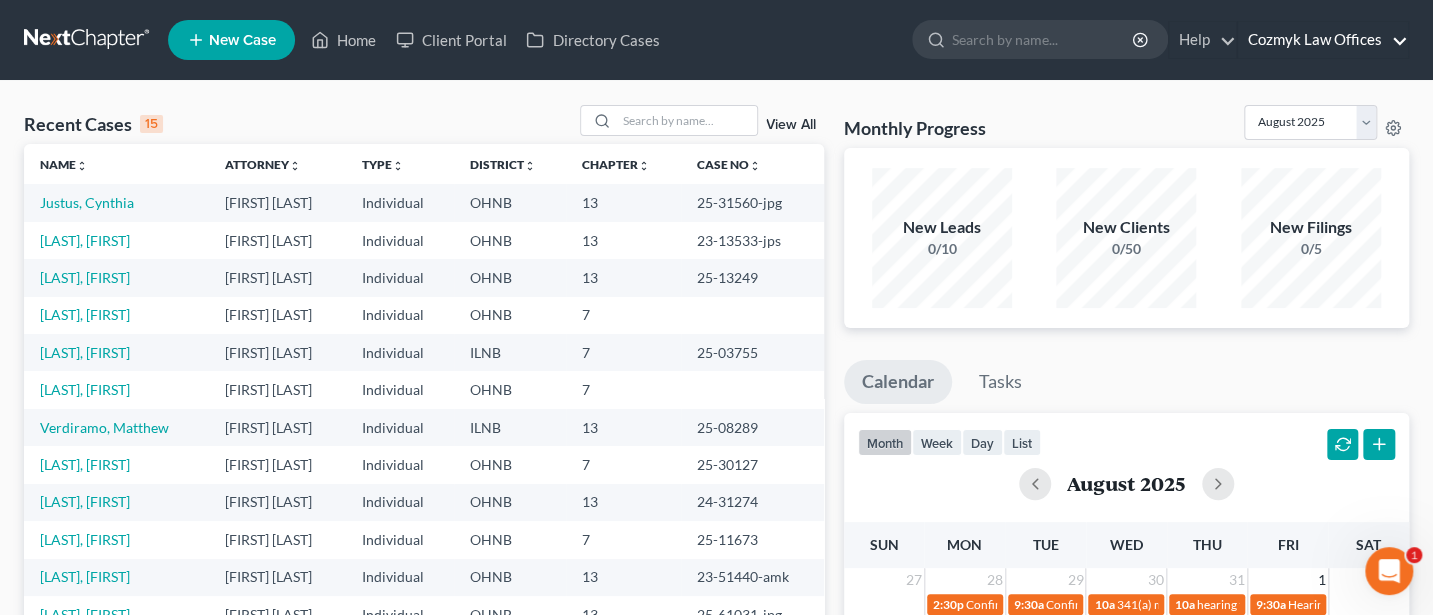 click on "Cozmyk Law Offices" at bounding box center (1323, 40) 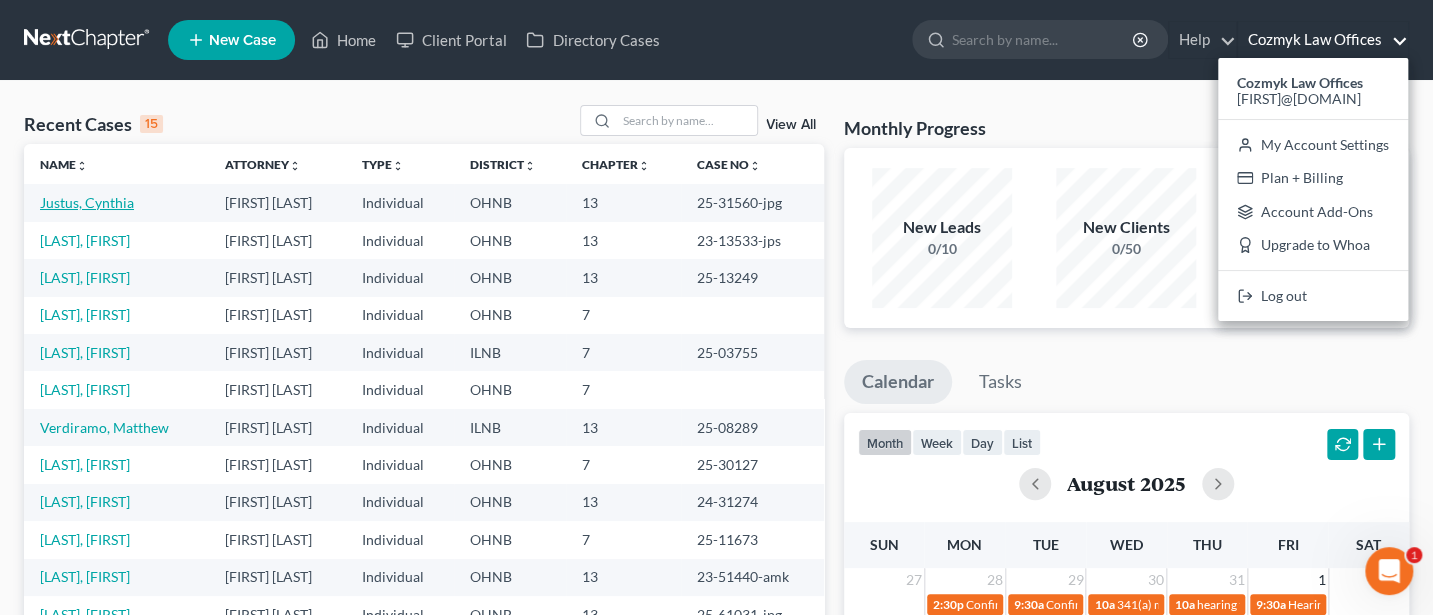 click on "Justus, Cynthia" at bounding box center (87, 202) 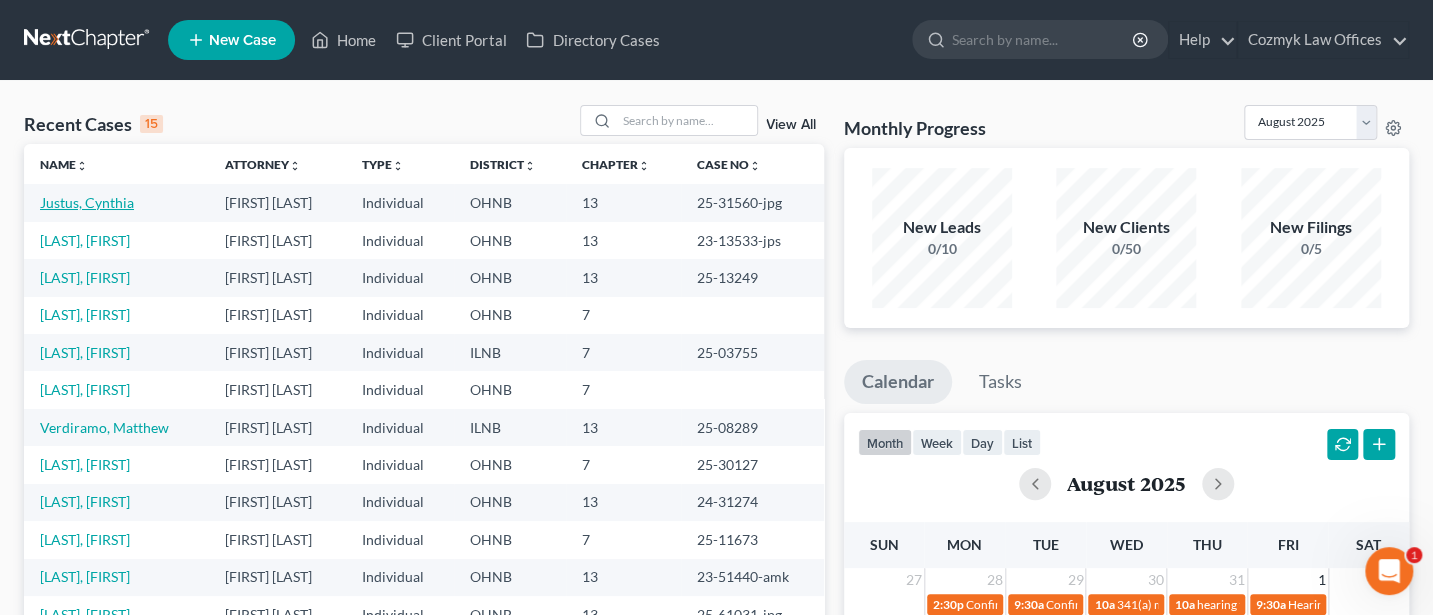 click on "Justus, Cynthia" at bounding box center (87, 202) 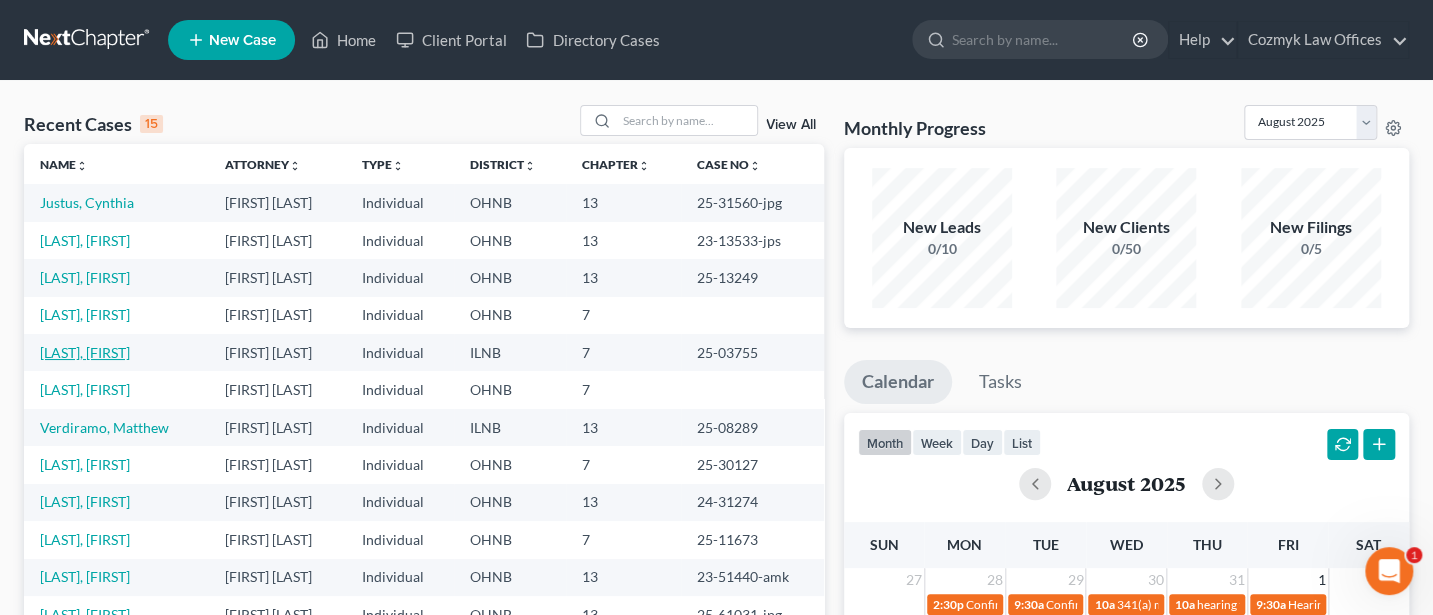 click on "Schleich, Peter" at bounding box center (85, 352) 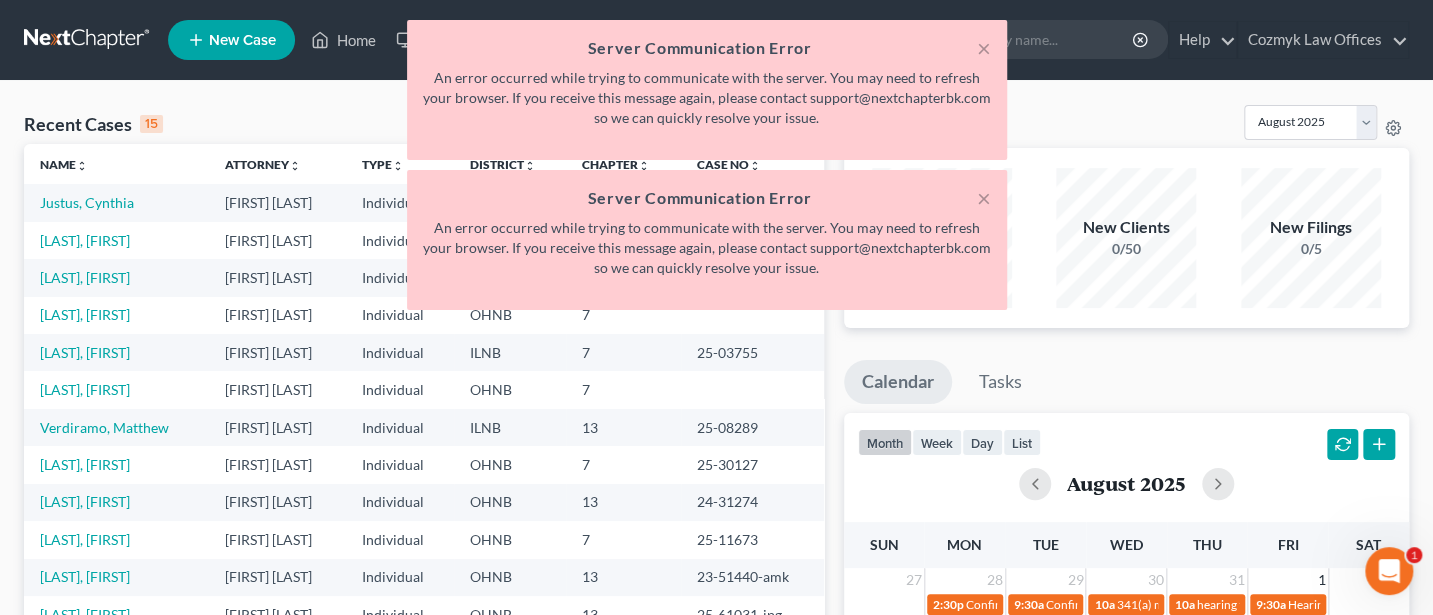 click on "×                     Server Communication Error An error occurred while trying to communicate with the server. You may need to refresh your browser. If you receive this message again, please contact support@nextchapterbk.com so we can quickly resolve your issue." at bounding box center [707, 90] 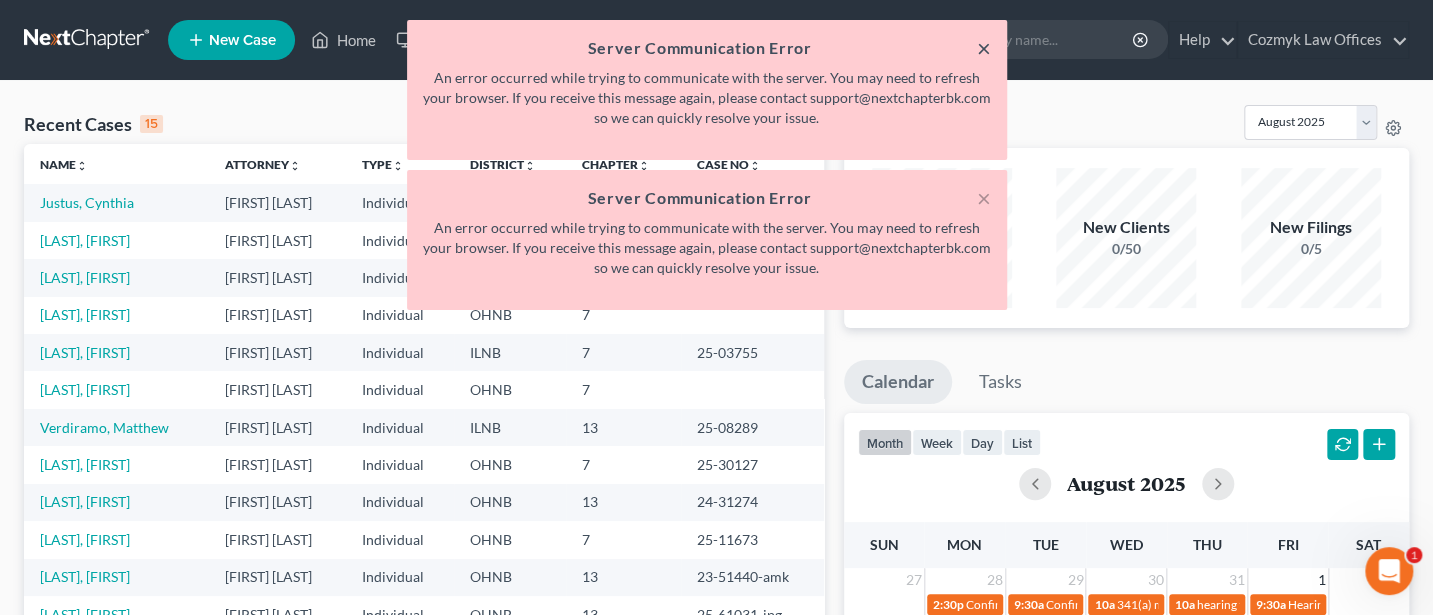 click on "×" at bounding box center (984, 48) 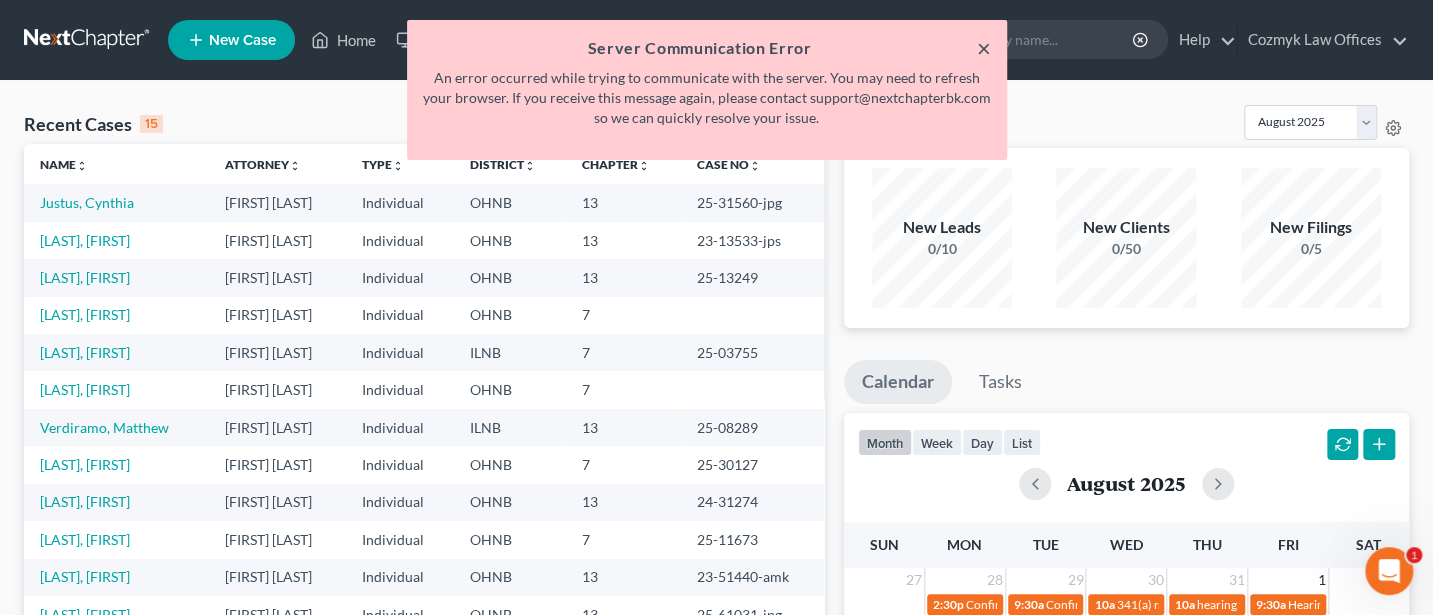 click on "×" at bounding box center (984, 48) 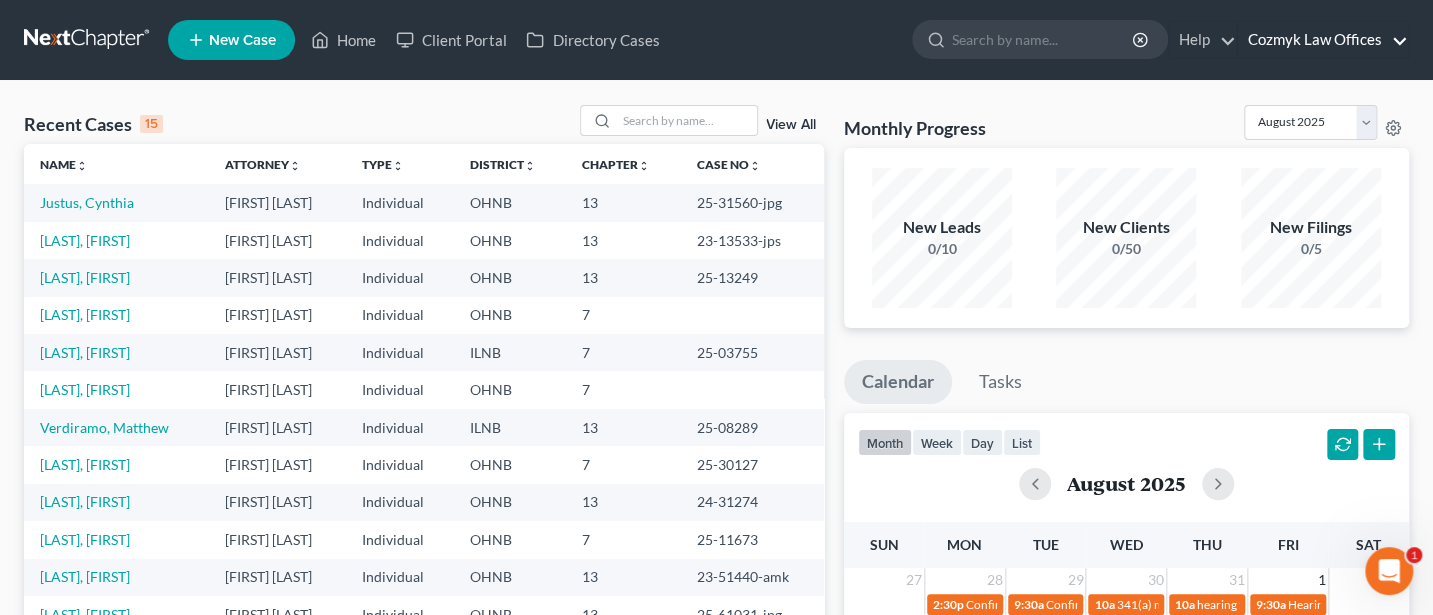click on "Cozmyk Law Offices" at bounding box center (1323, 40) 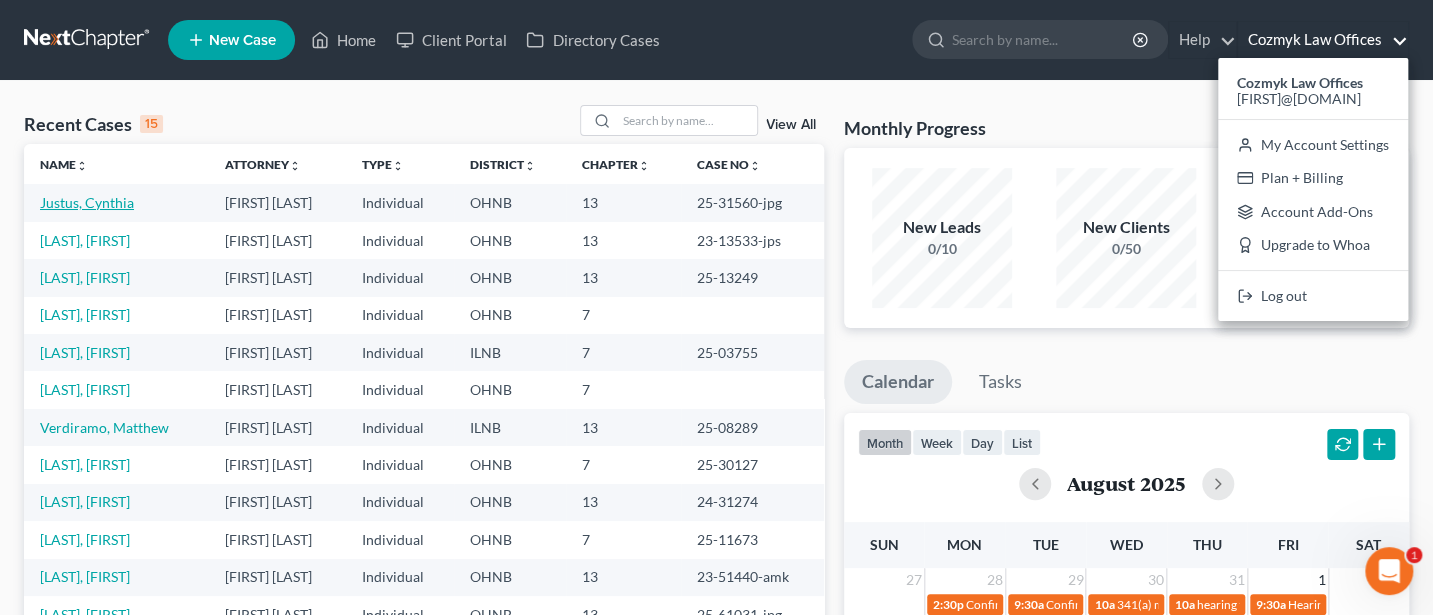 click on "Justus, Cynthia" at bounding box center [87, 202] 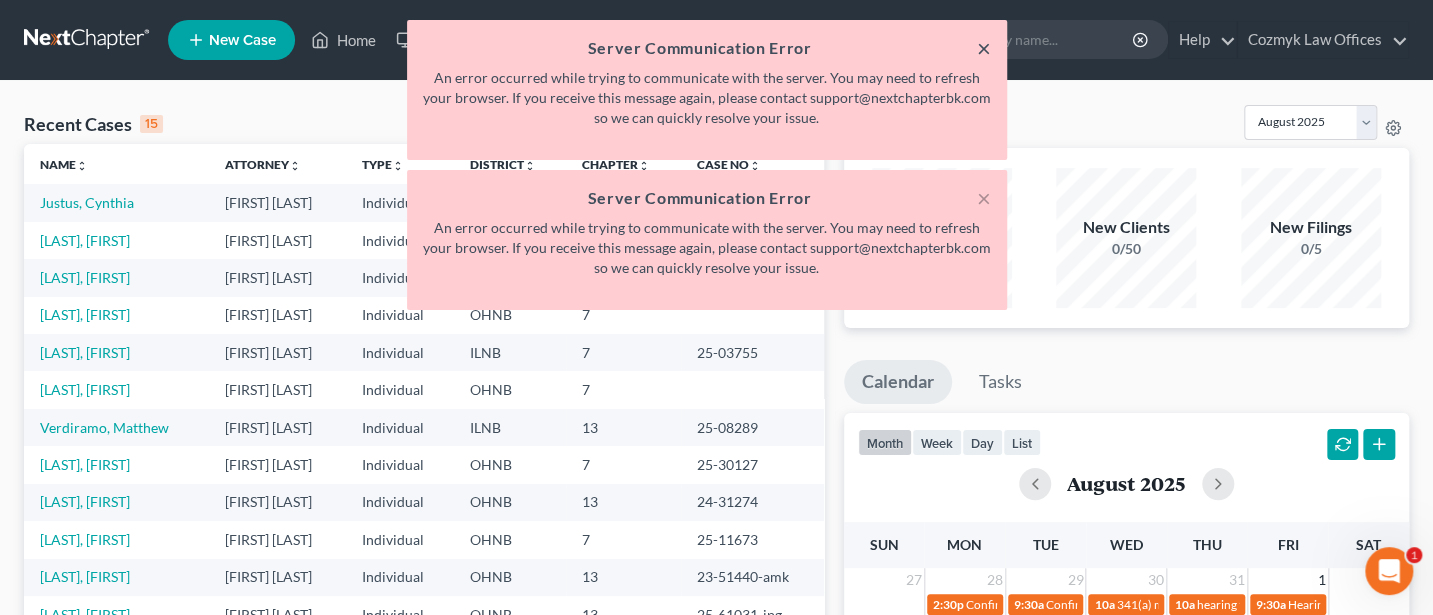click on "×" at bounding box center (984, 48) 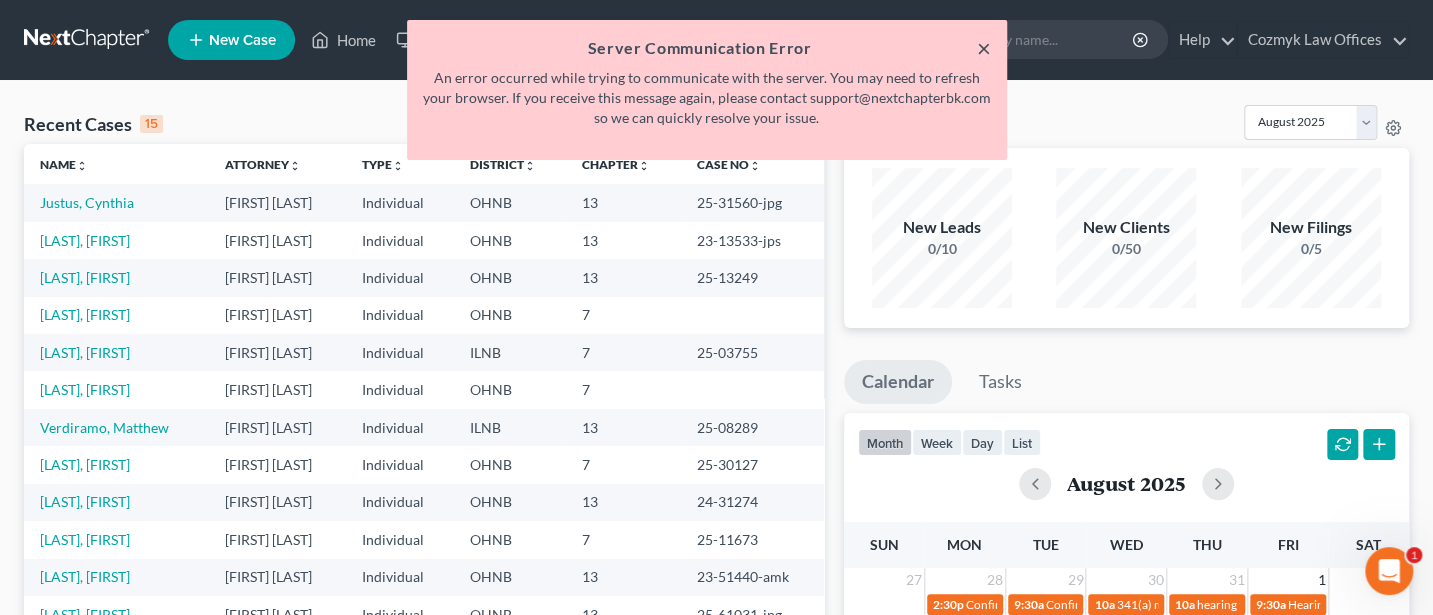 click on "×" at bounding box center (984, 48) 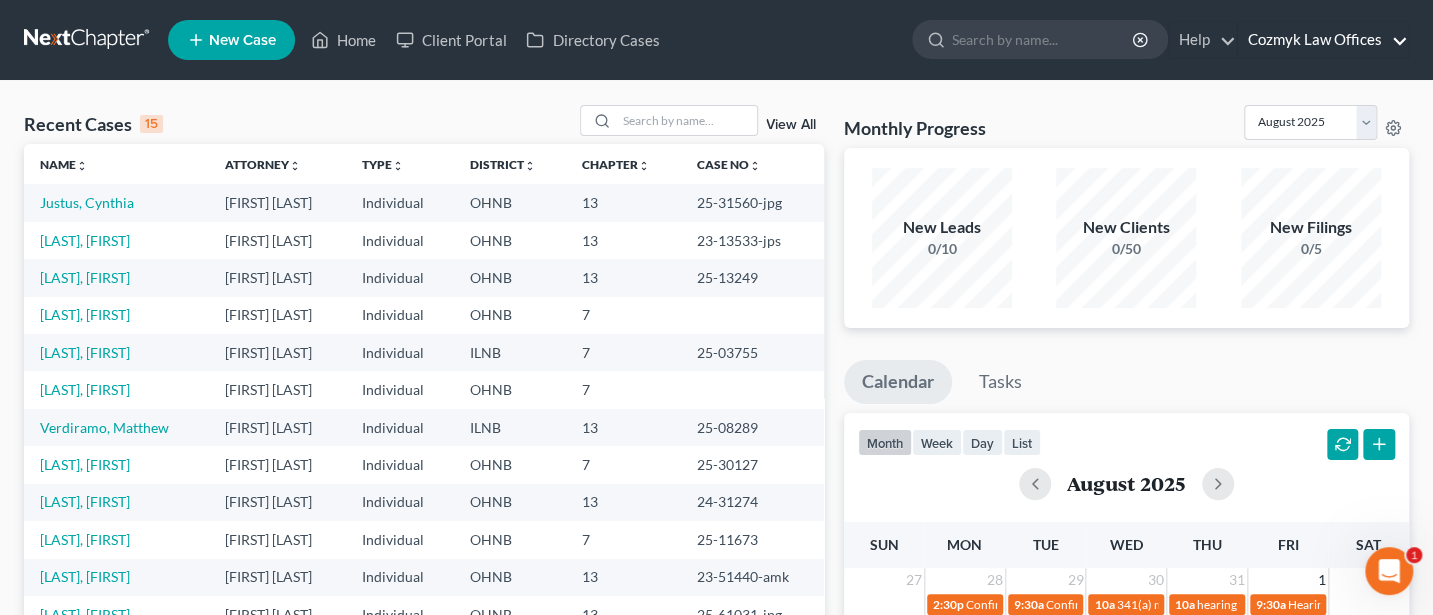 click on "Cozmyk Law Offices" at bounding box center [1323, 40] 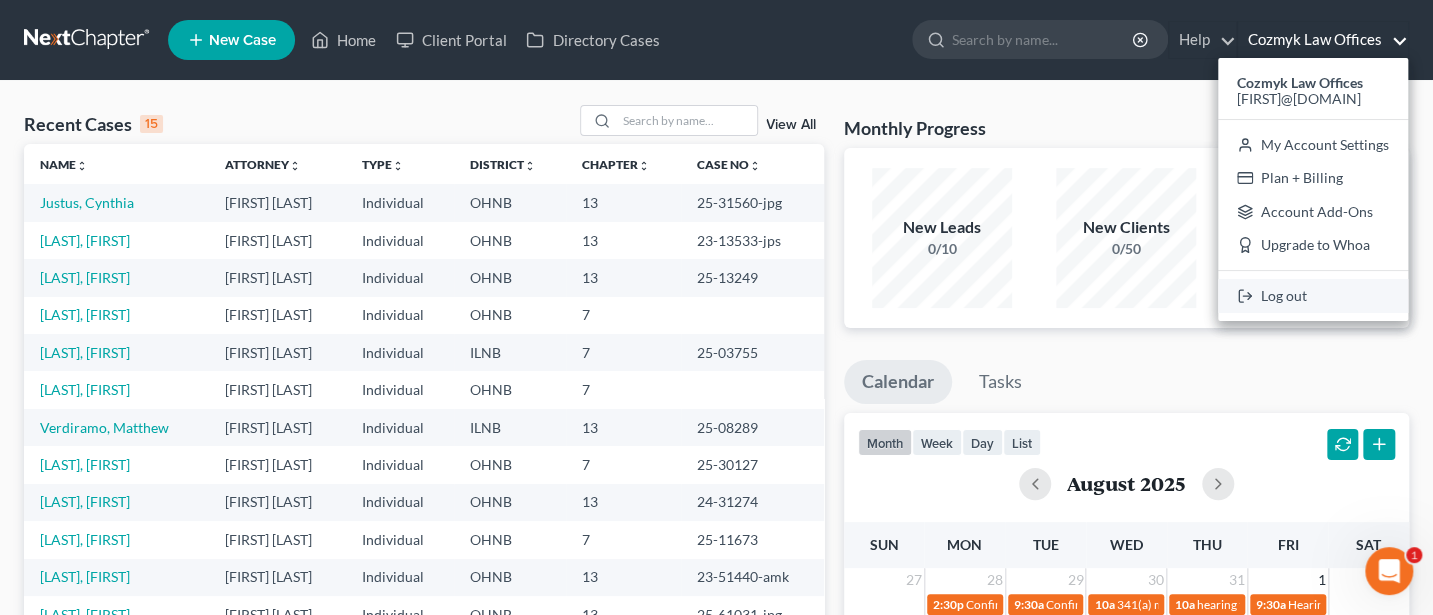 click on "Log out" at bounding box center [1313, 296] 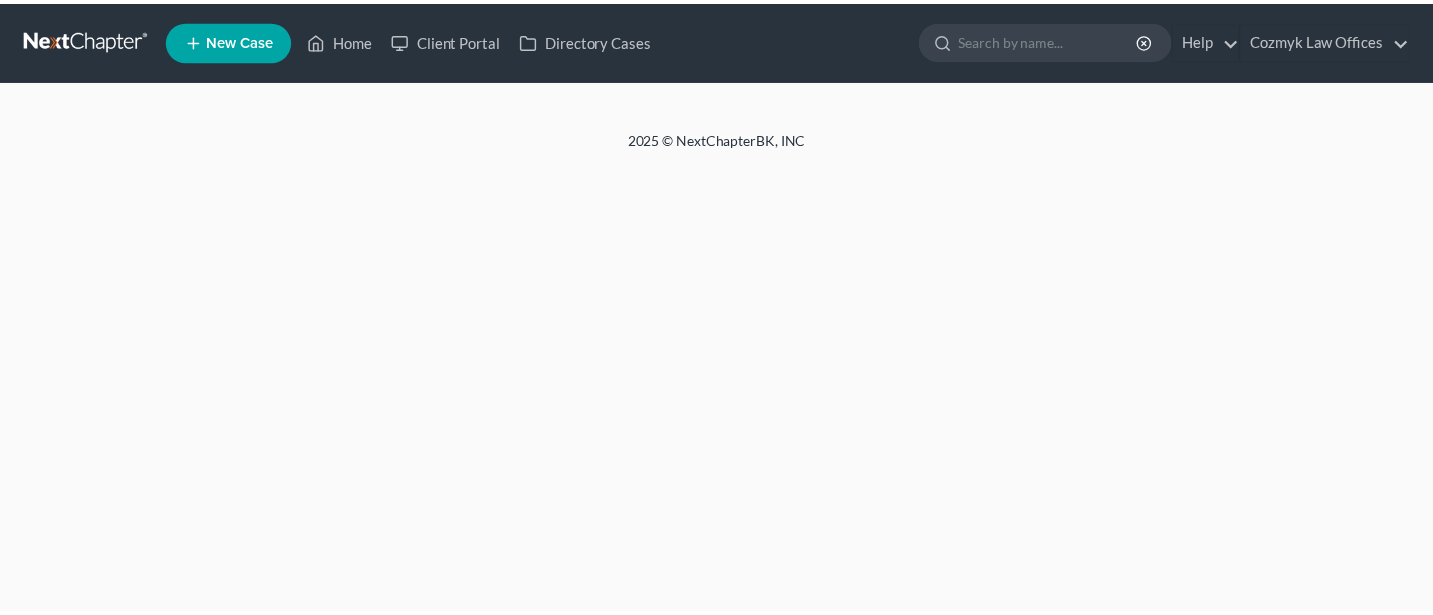 scroll, scrollTop: 0, scrollLeft: 0, axis: both 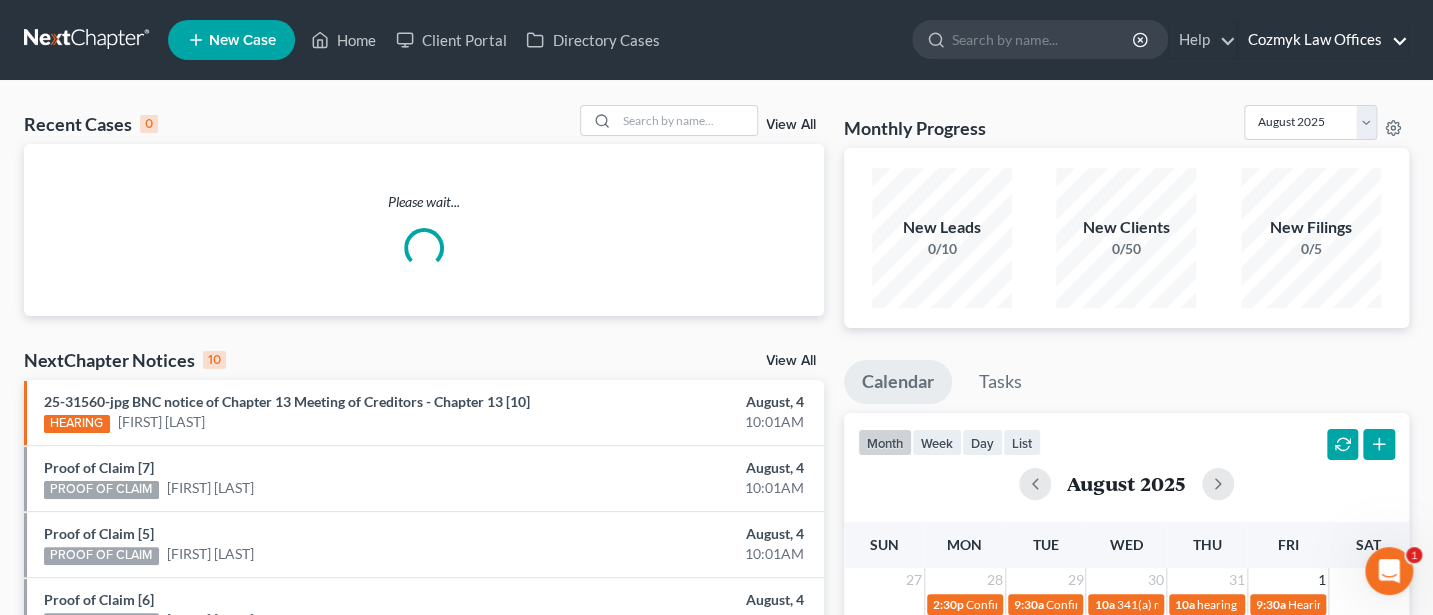 click on "Cozmyk Law Offices" at bounding box center [1323, 40] 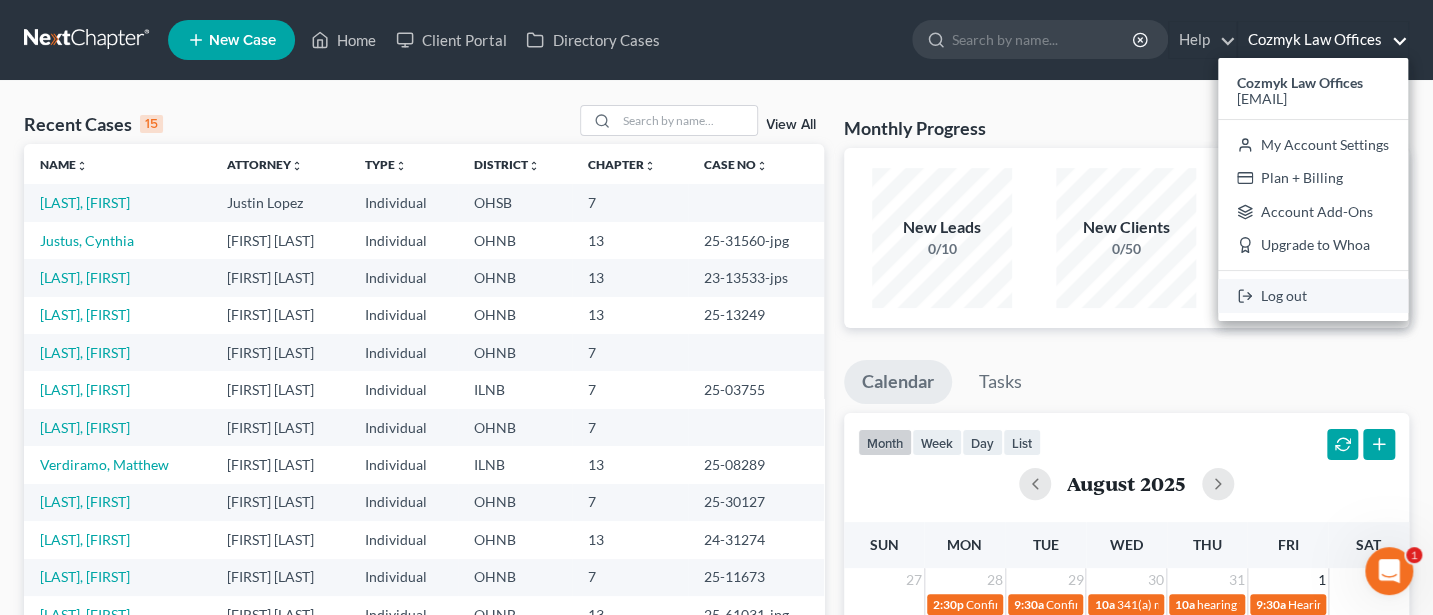 click on "Log out" at bounding box center (1313, 296) 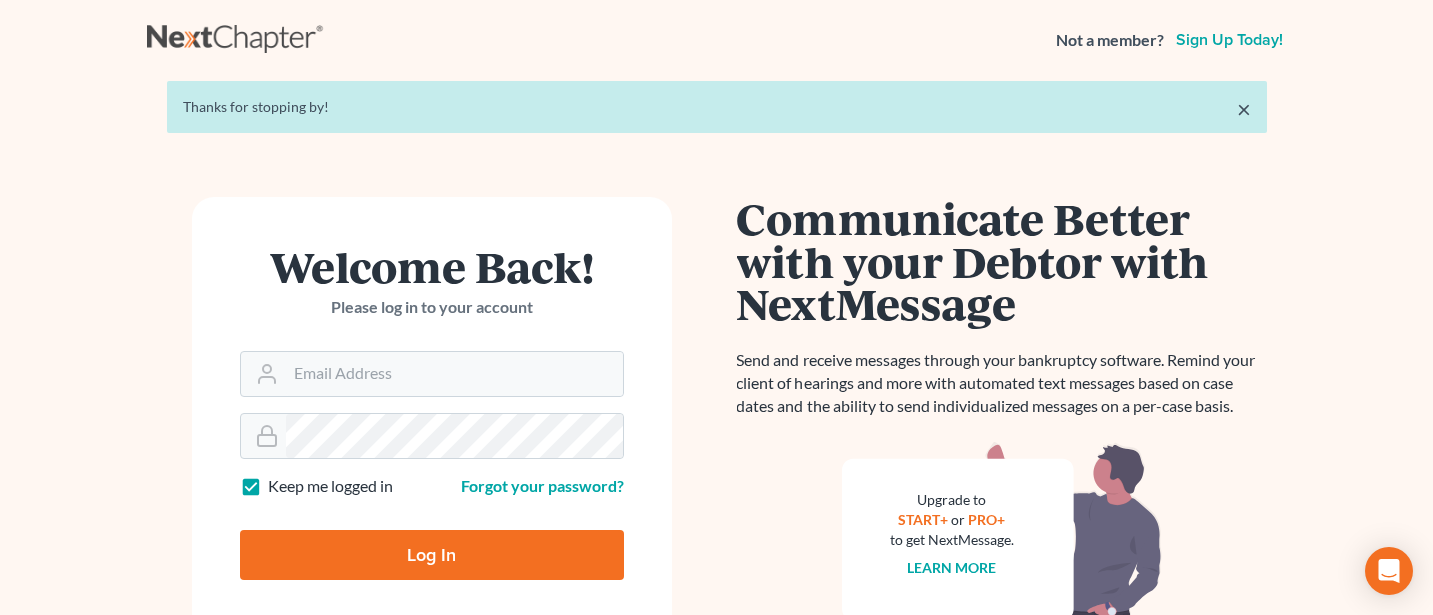 scroll, scrollTop: 0, scrollLeft: 0, axis: both 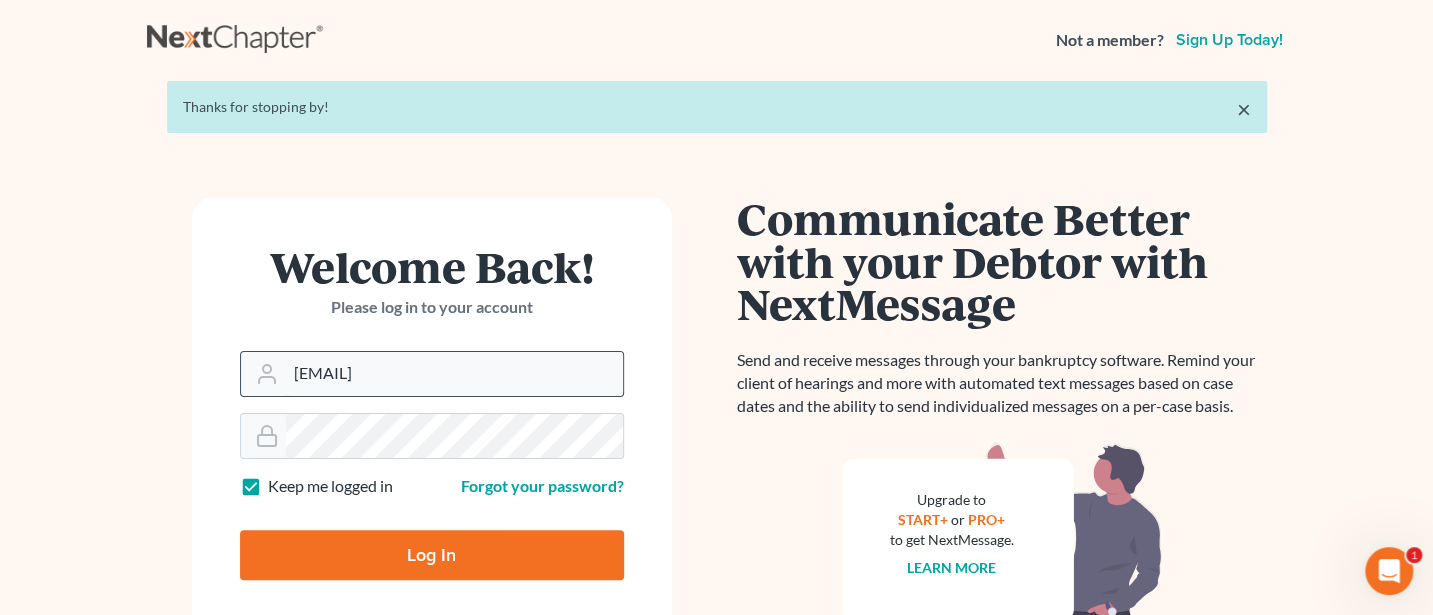 click on "[EMAIL]" at bounding box center [454, 374] 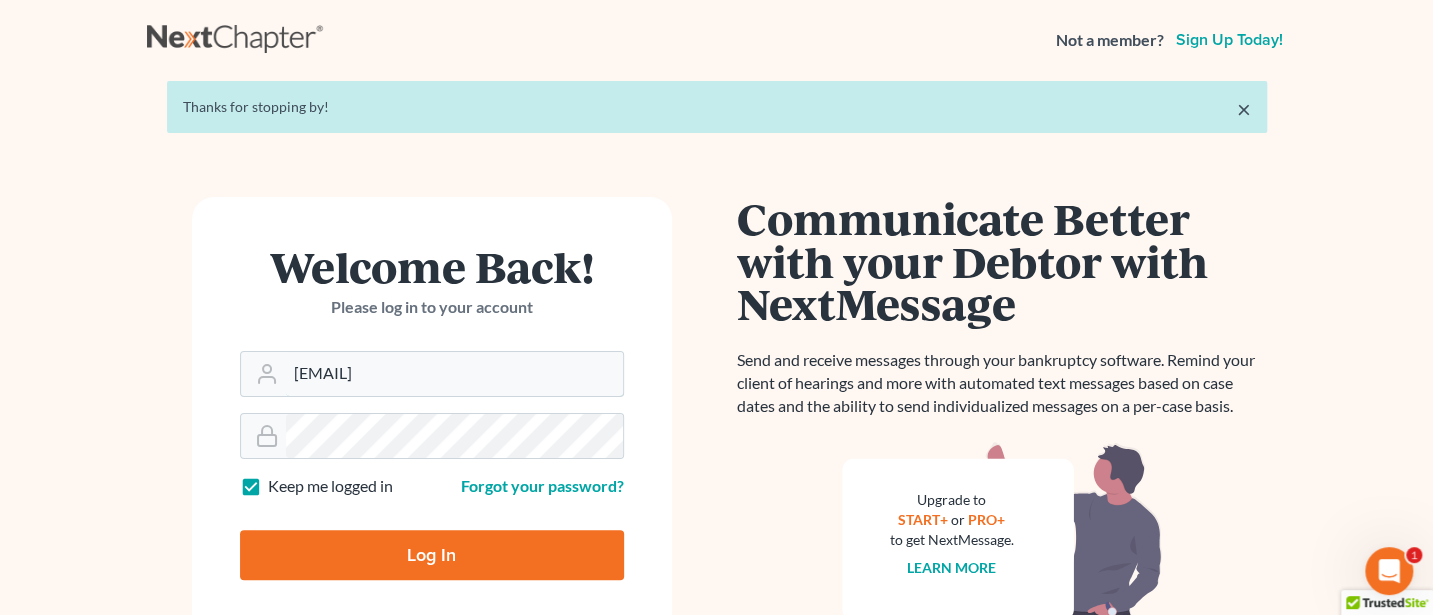 type on "[EMAIL]" 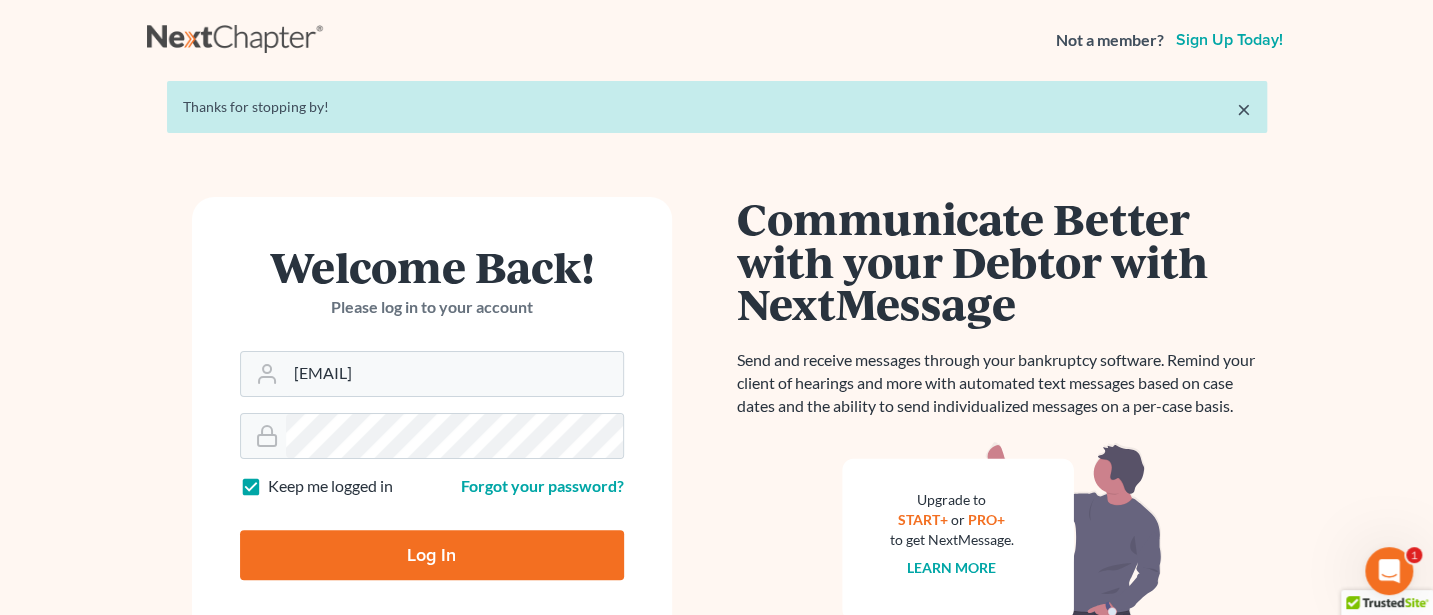 click on "Log In" at bounding box center (432, 555) 